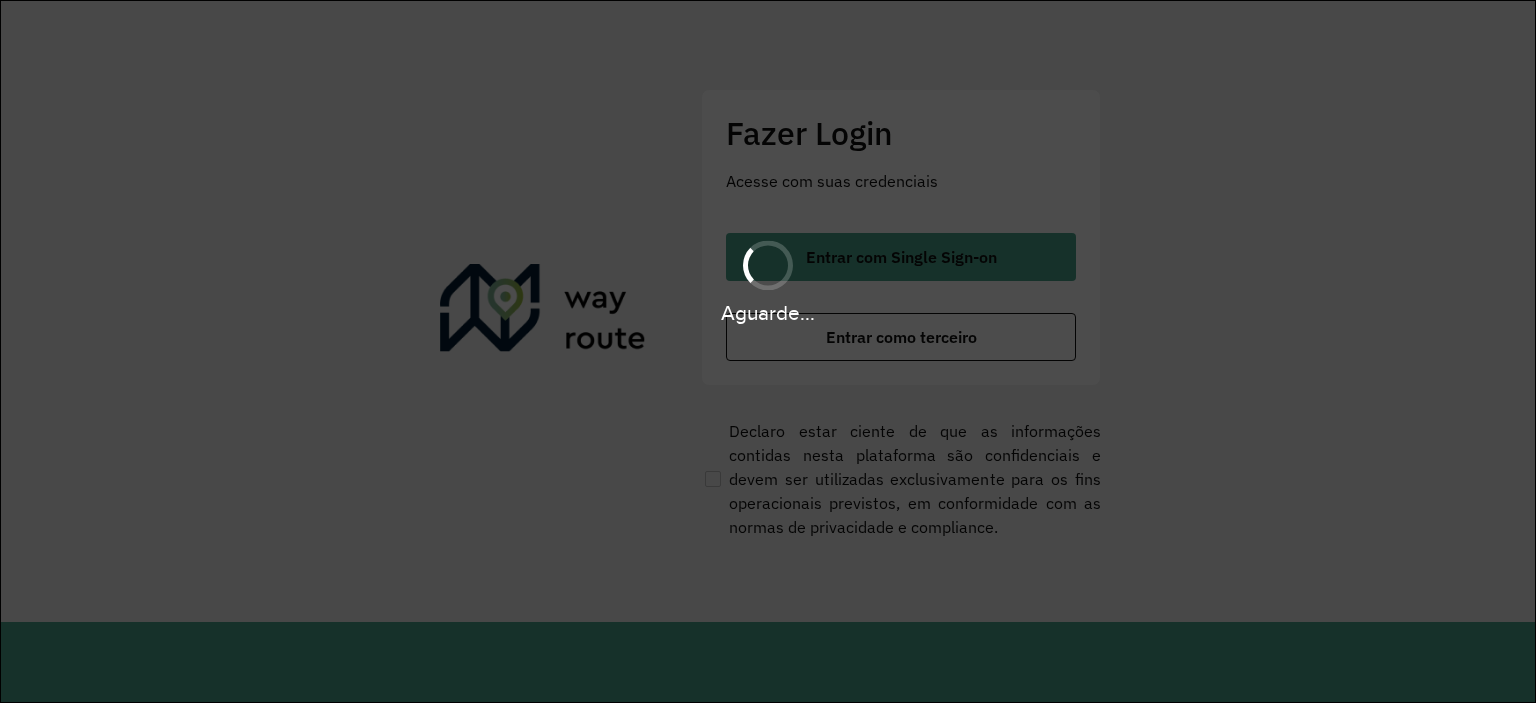 scroll, scrollTop: 0, scrollLeft: 0, axis: both 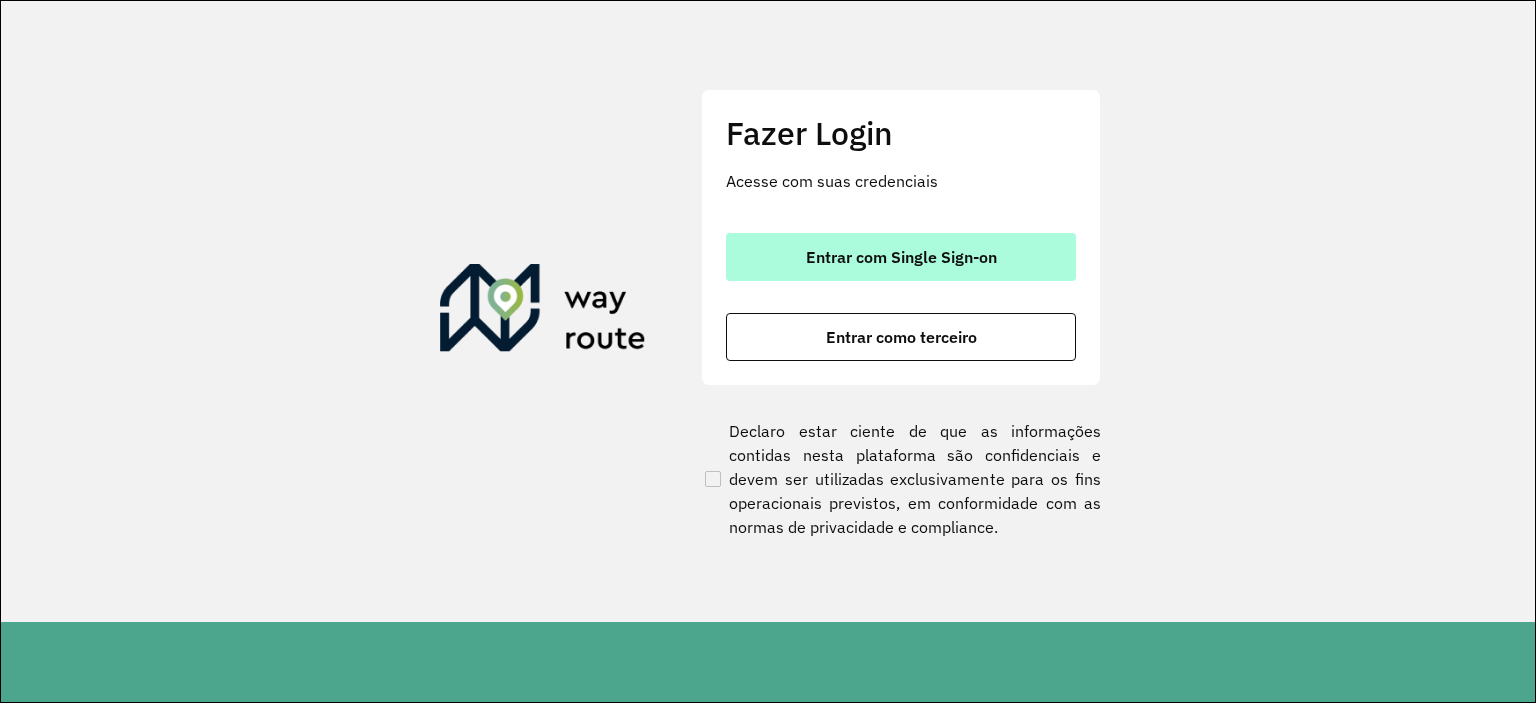 click on "Entrar com Single Sign-on" at bounding box center (901, 257) 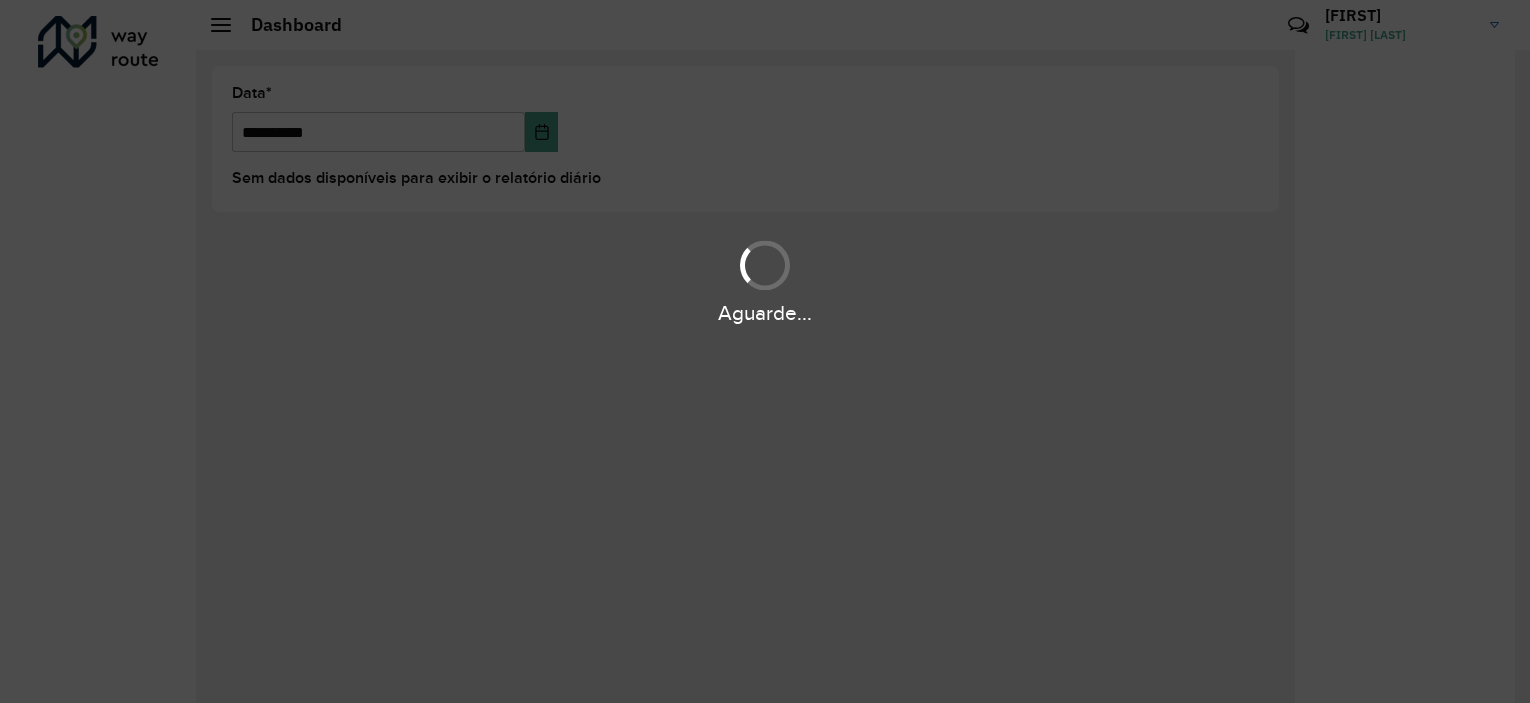 scroll, scrollTop: 0, scrollLeft: 0, axis: both 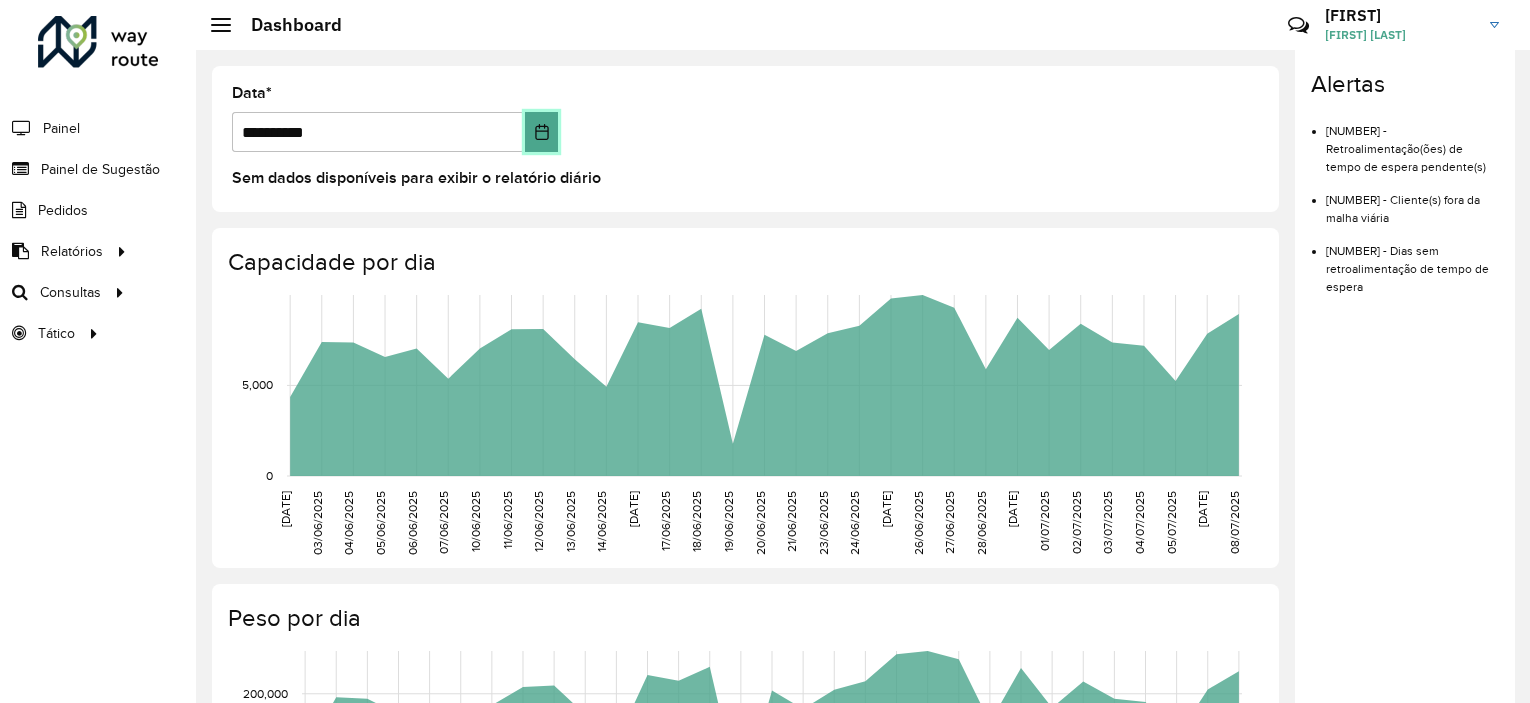 click at bounding box center (542, 132) 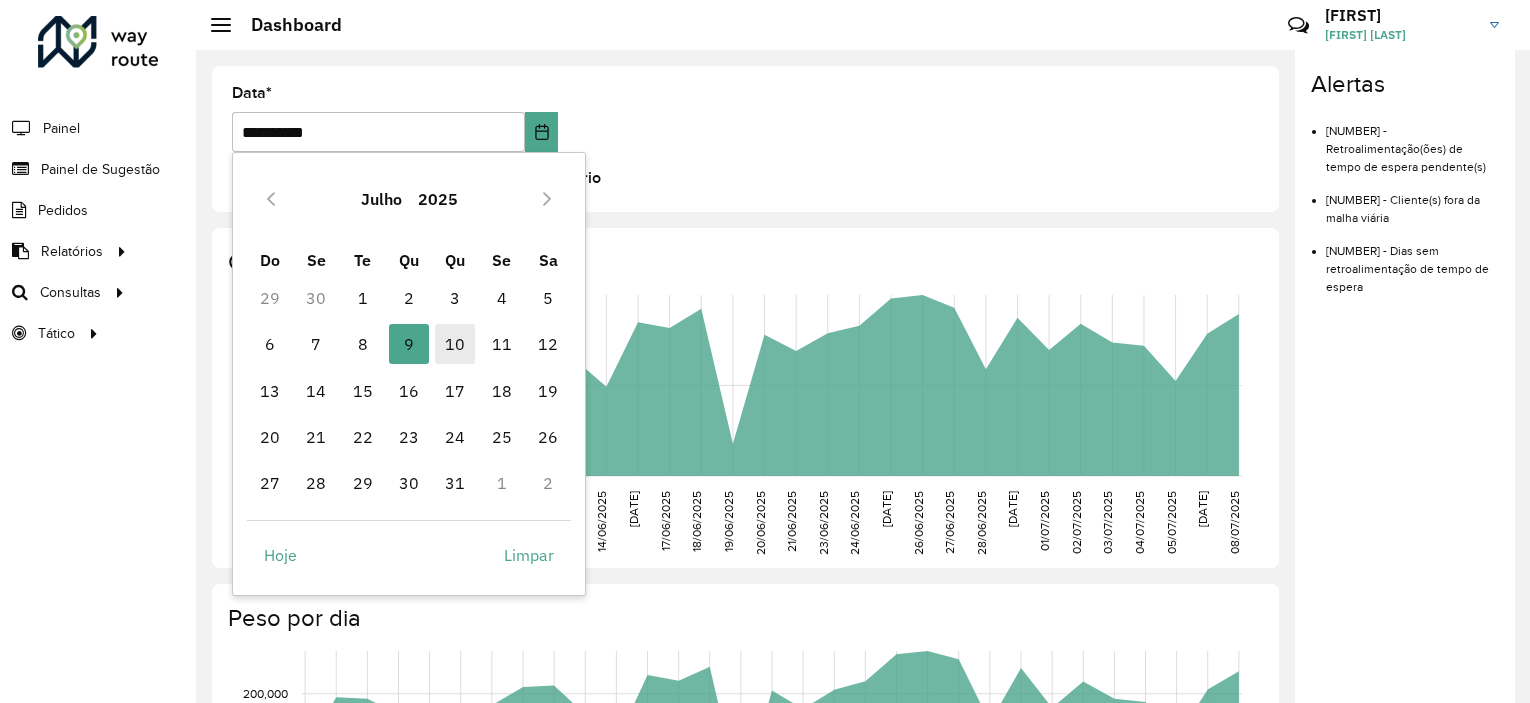 click on "10" at bounding box center (455, 344) 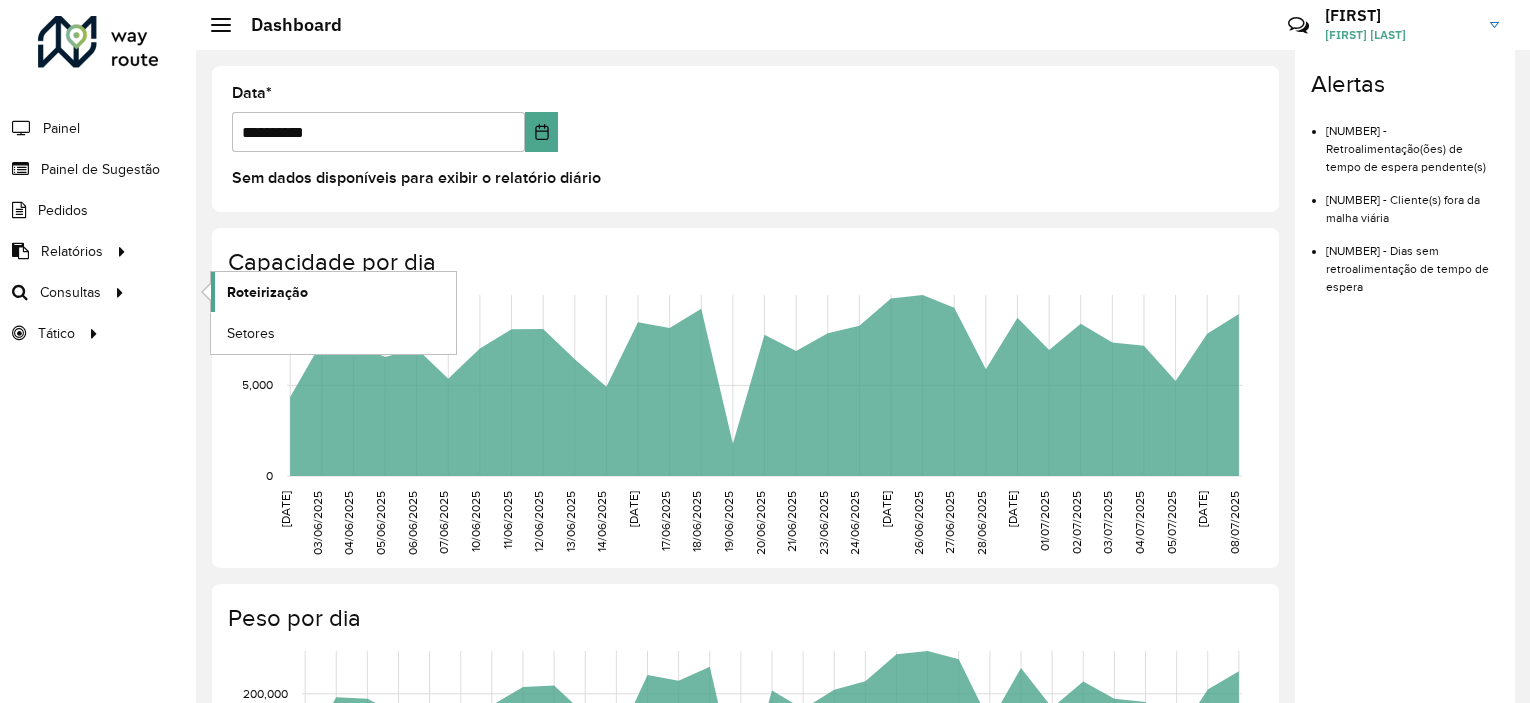 click on "Roteirização" at bounding box center [267, 292] 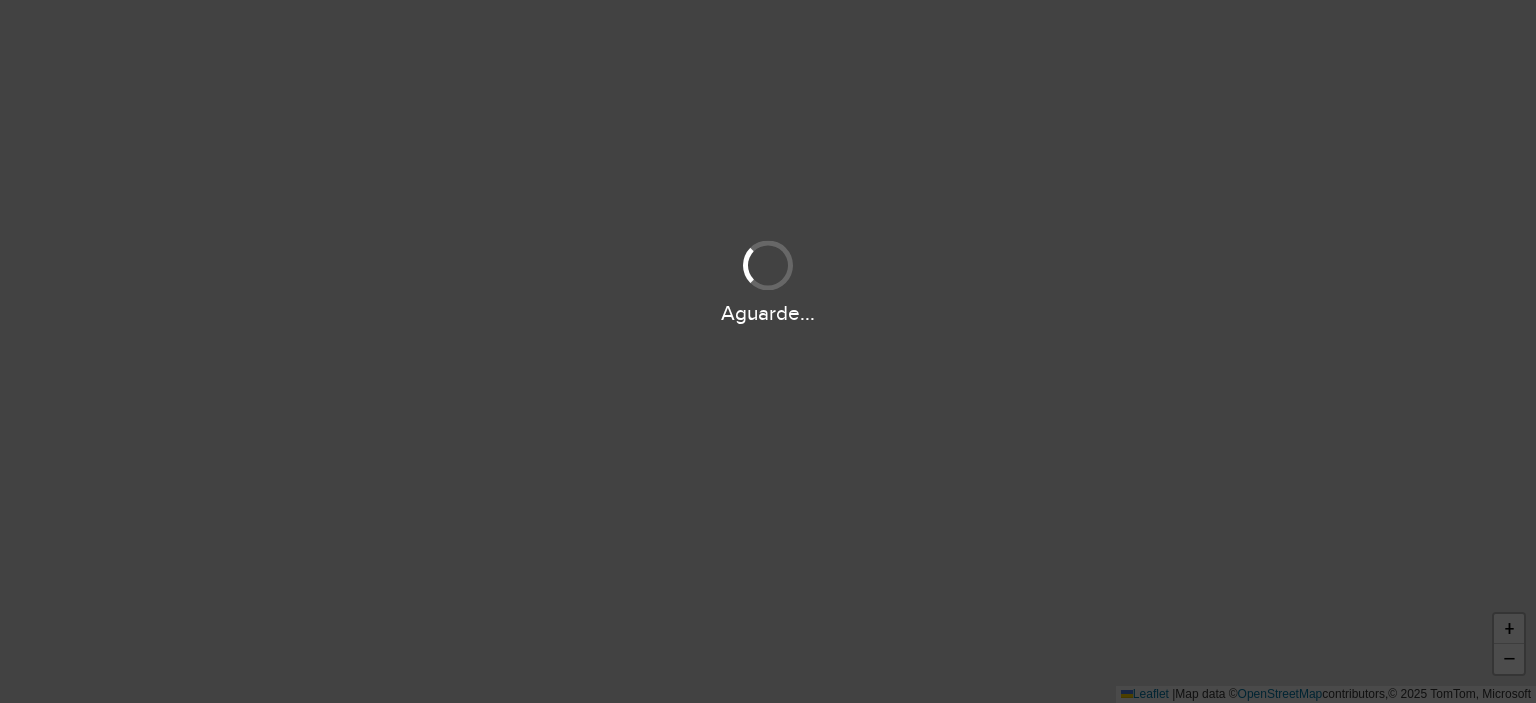 scroll, scrollTop: 0, scrollLeft: 0, axis: both 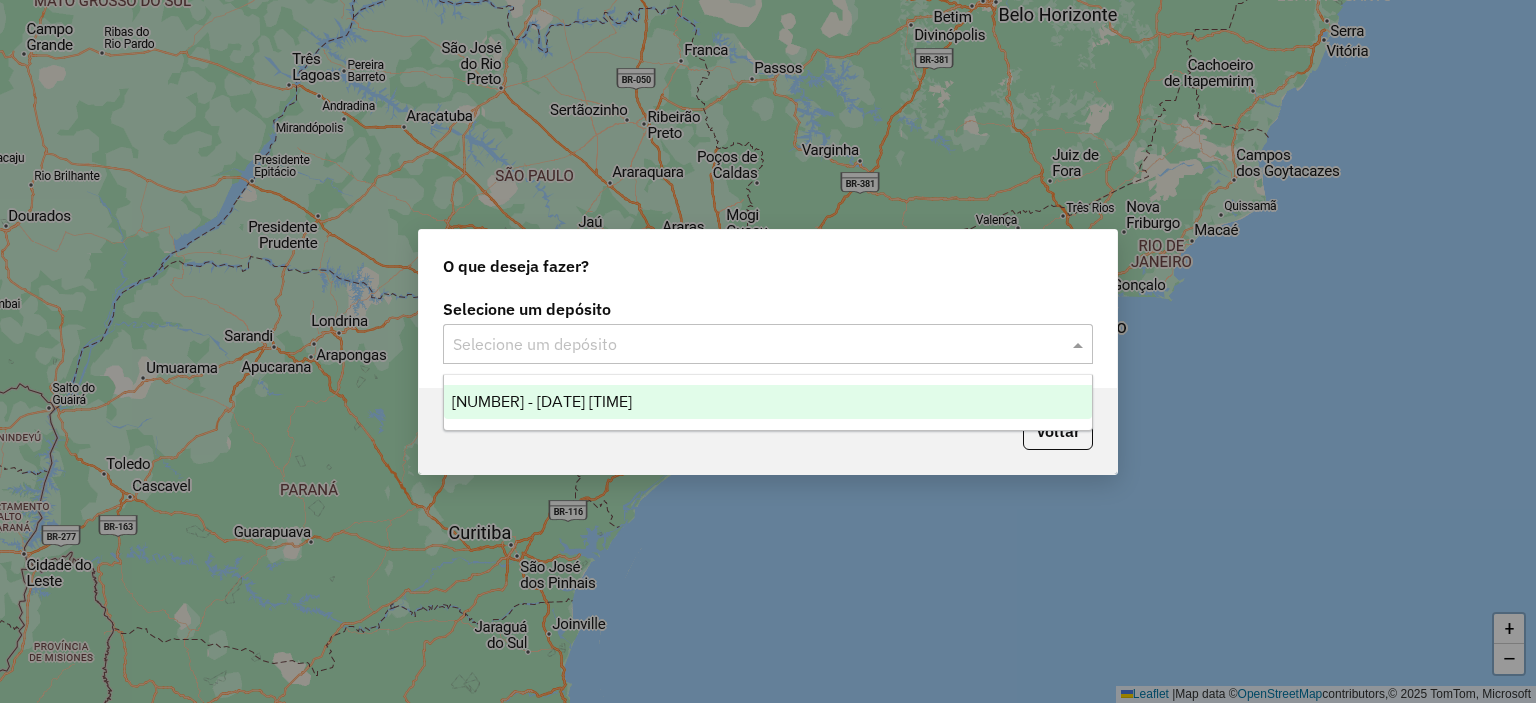 click at bounding box center [748, 345] 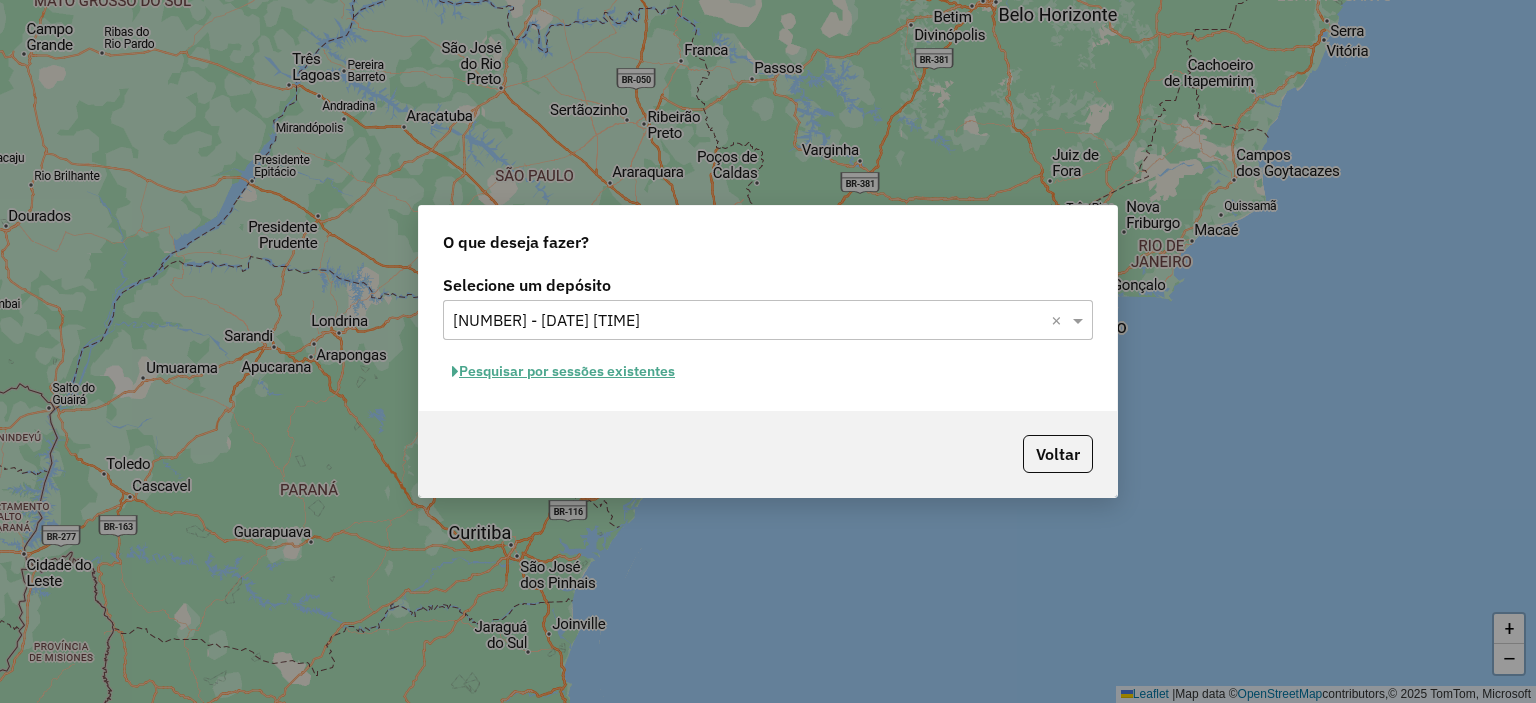click on "Pesquisar por sessões existentes" at bounding box center (563, 371) 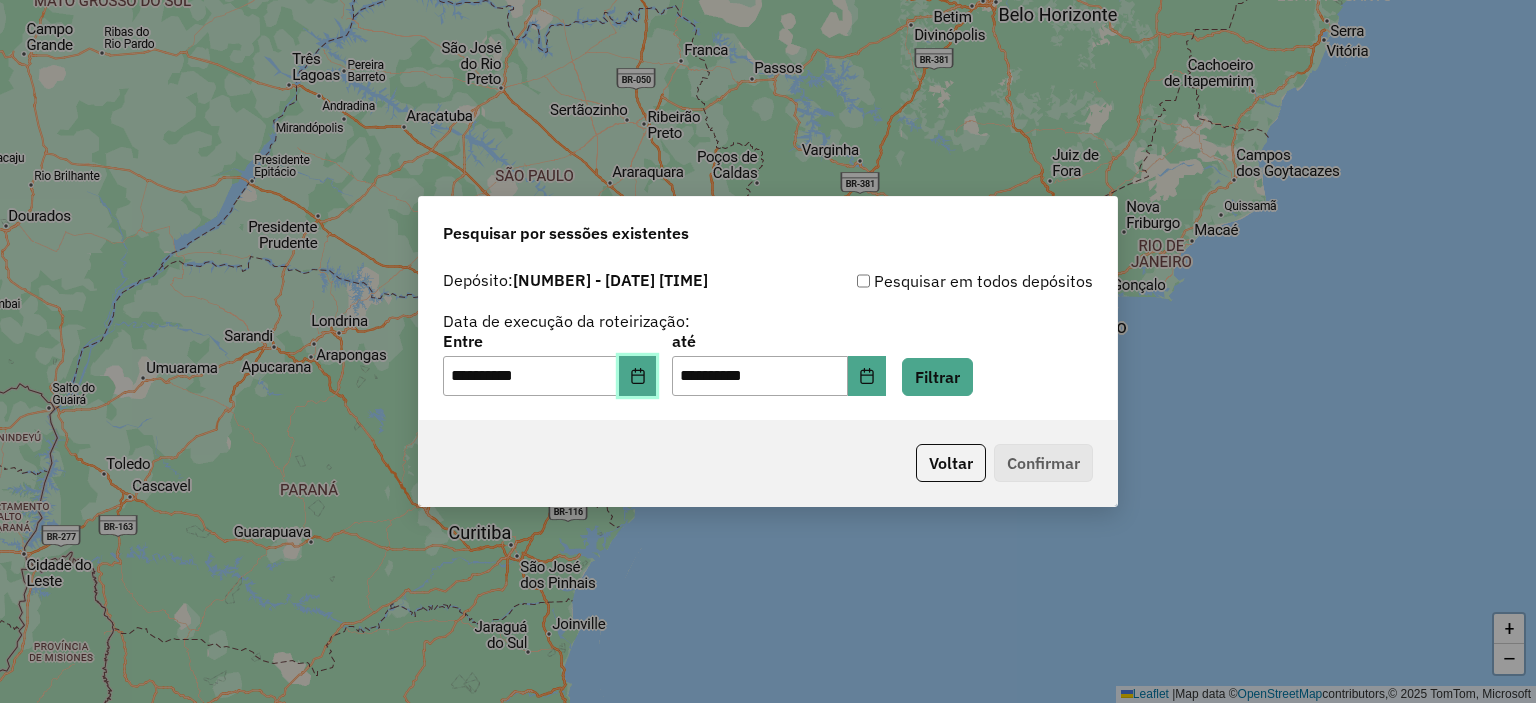 click at bounding box center (637, 376) 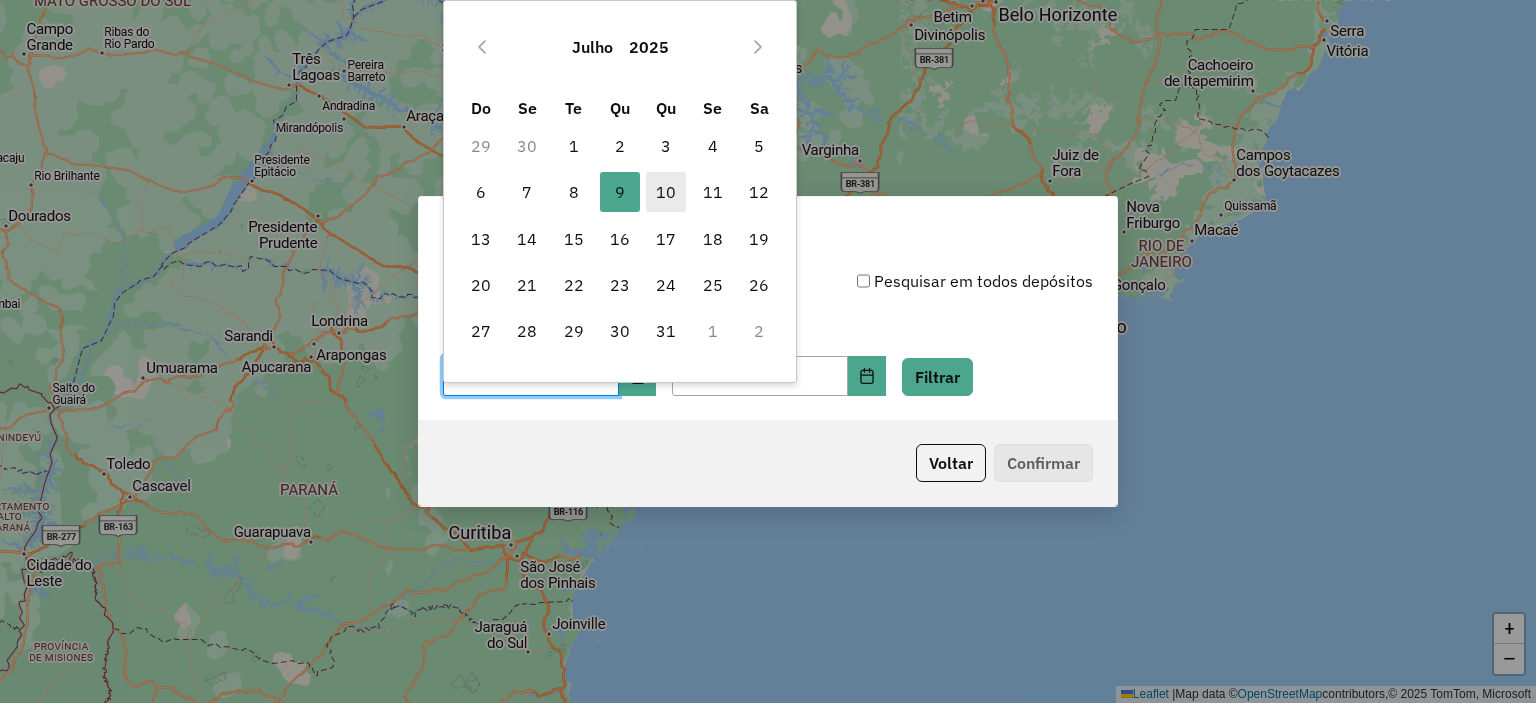 click on "10" at bounding box center (666, 192) 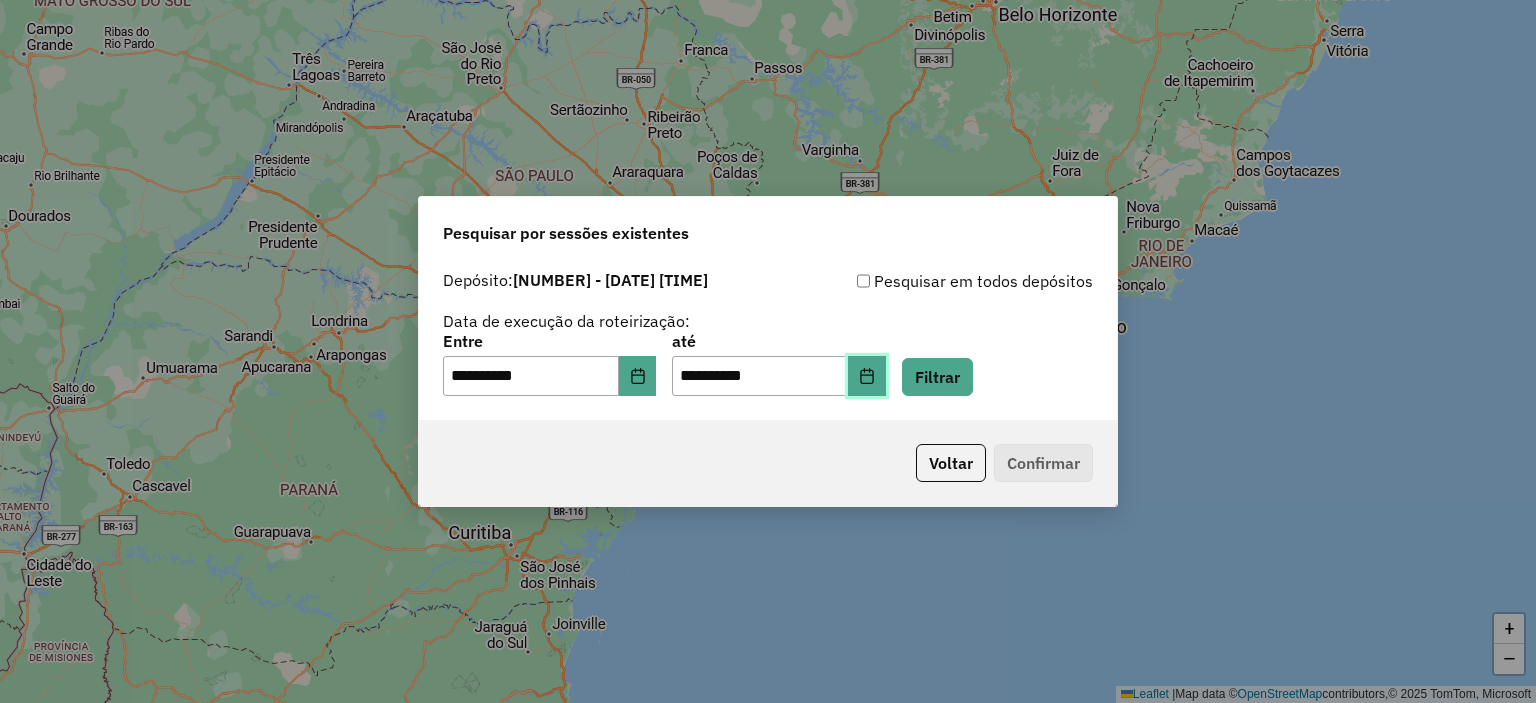 click at bounding box center [866, 376] 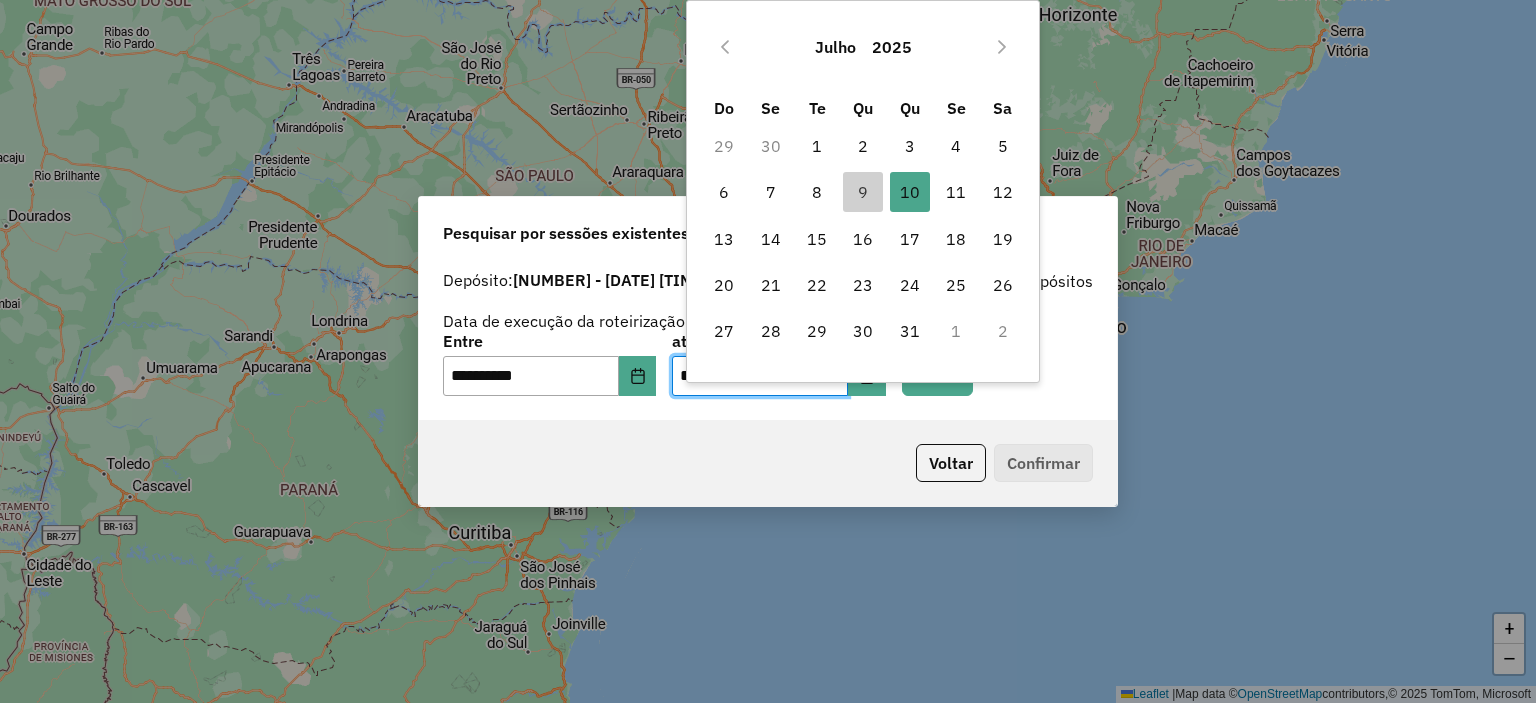 click on "[MONTH]   [YEAR]  Do Se Te Qu Qu Se Sa 29 30 1 2 3 4 5 6 7 8 9 10  10  11 12 13 14 15 16 17 18 19 20 21 22 23 24 25 26 27 28 29 30 31 1 2" at bounding box center (863, 191) 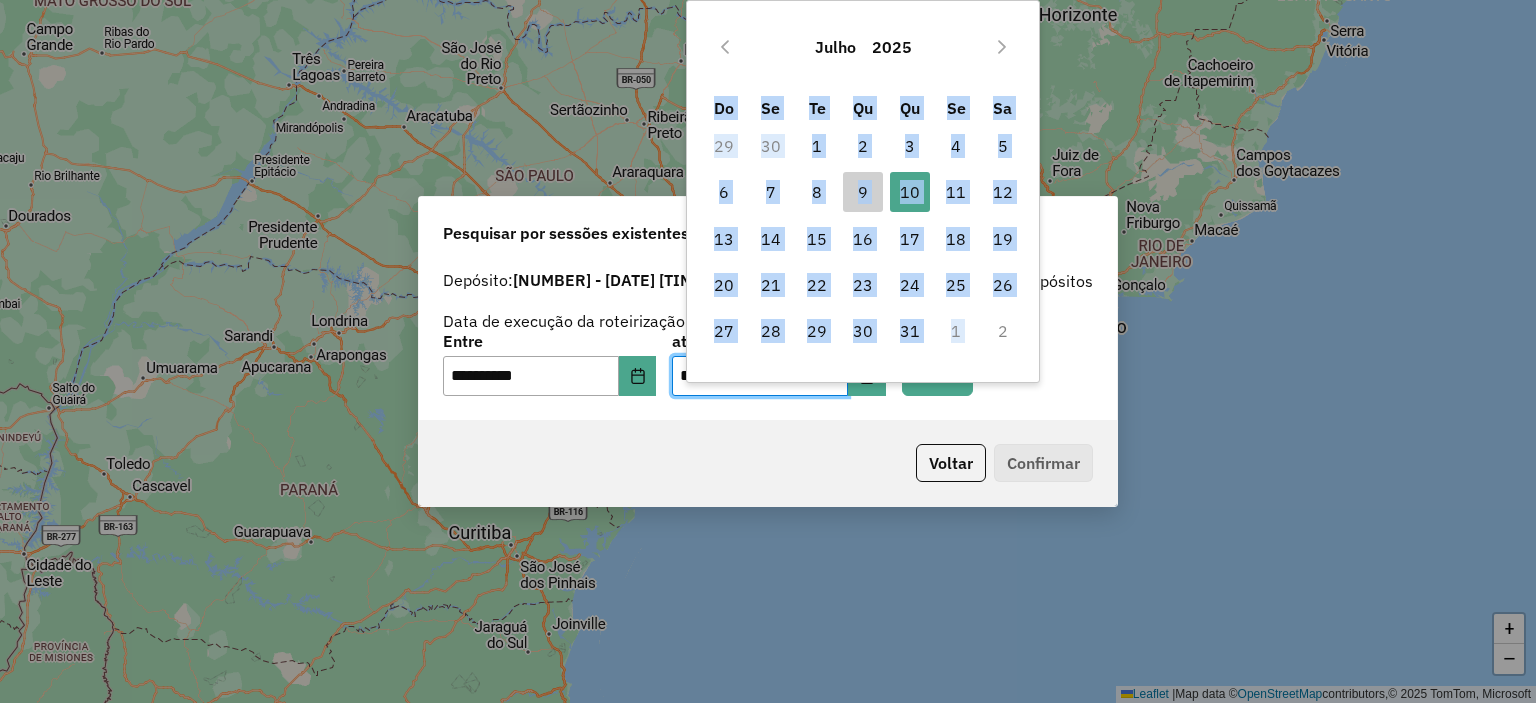 click on "[MONTH]   [YEAR]  Do Se Te Qu Qu Se Sa 29 30 1 2 3 4 5 6 7 8 9 10  10  11 12 13 14 15 16 17 18 19 20 21 22 23 24 25 26 27 28 29 30 31 1 2" at bounding box center (863, 191) 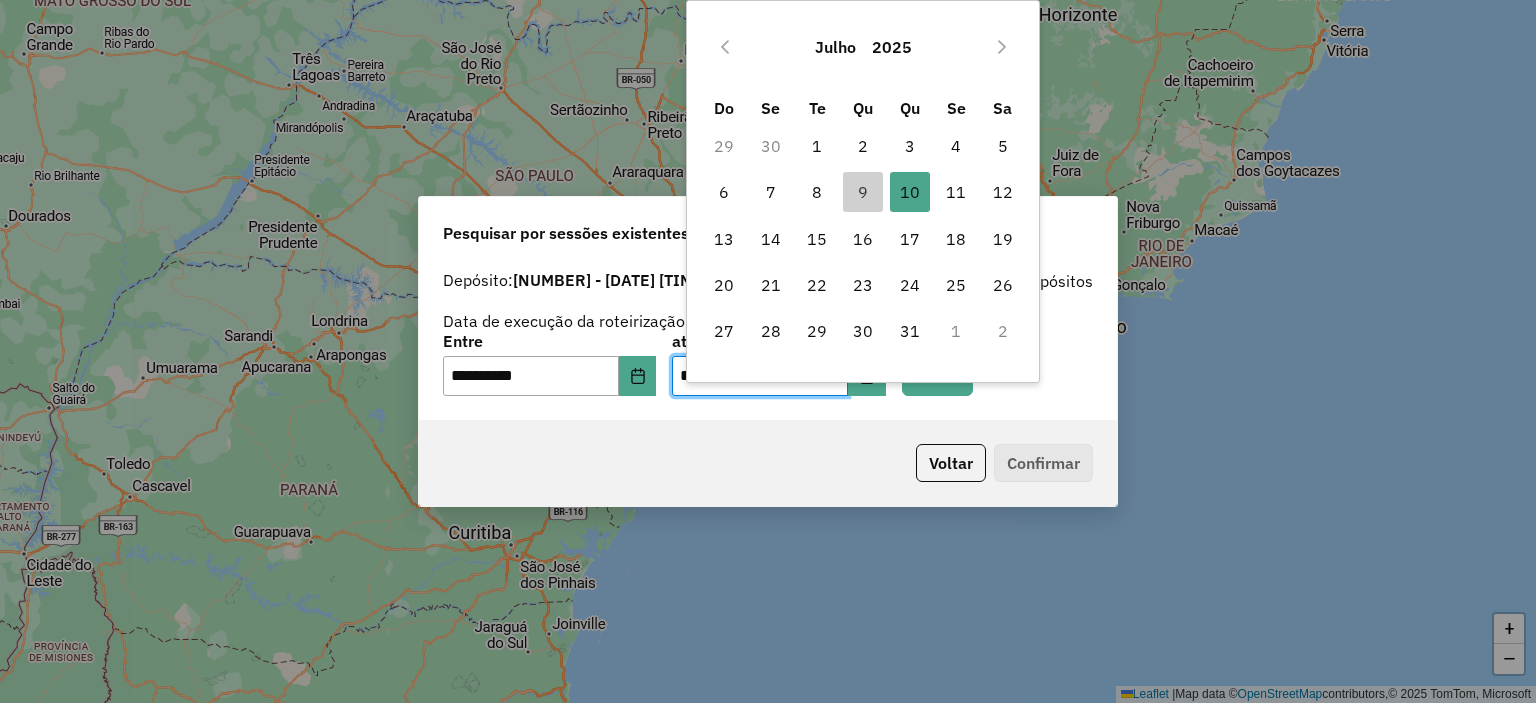 click on "Voltar   Confirmar" at bounding box center [768, 463] 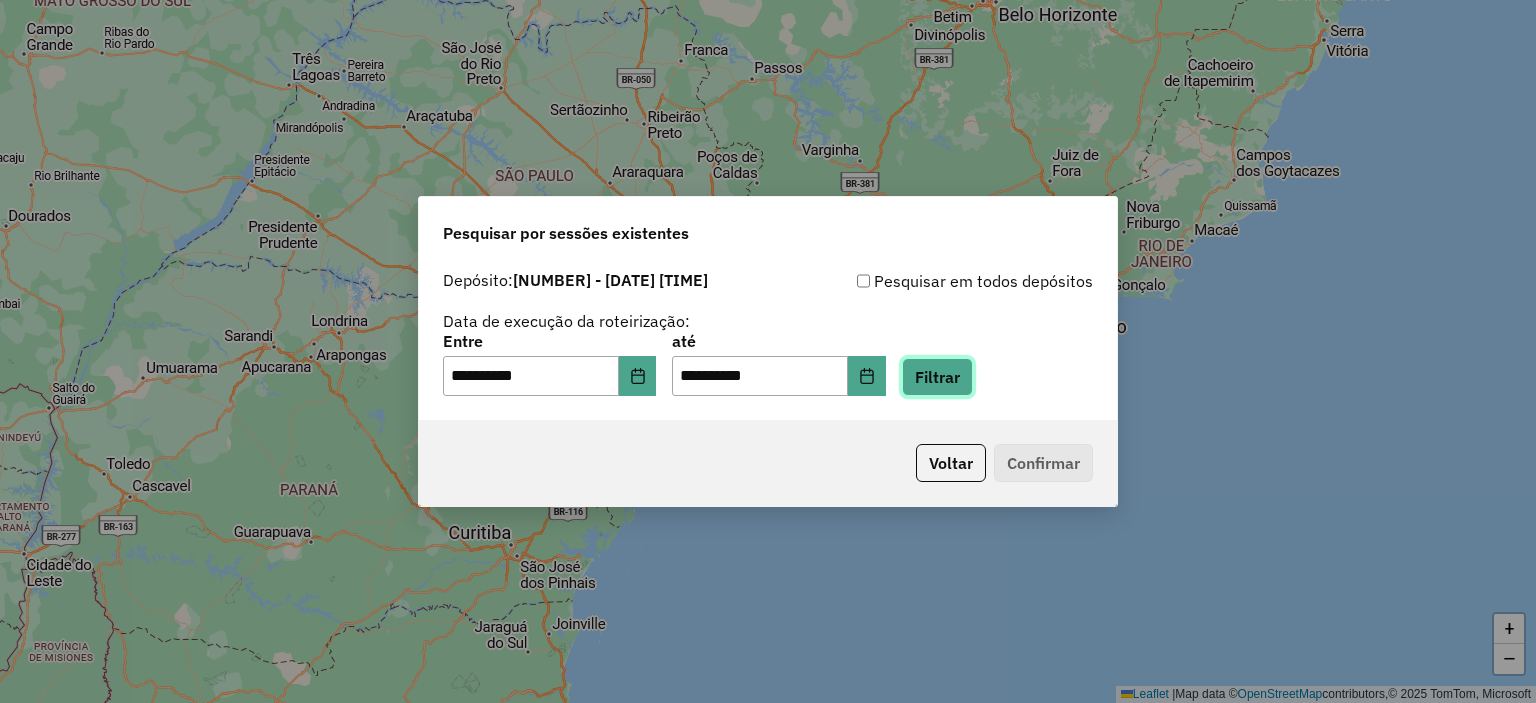 click on "Filtrar" at bounding box center (937, 377) 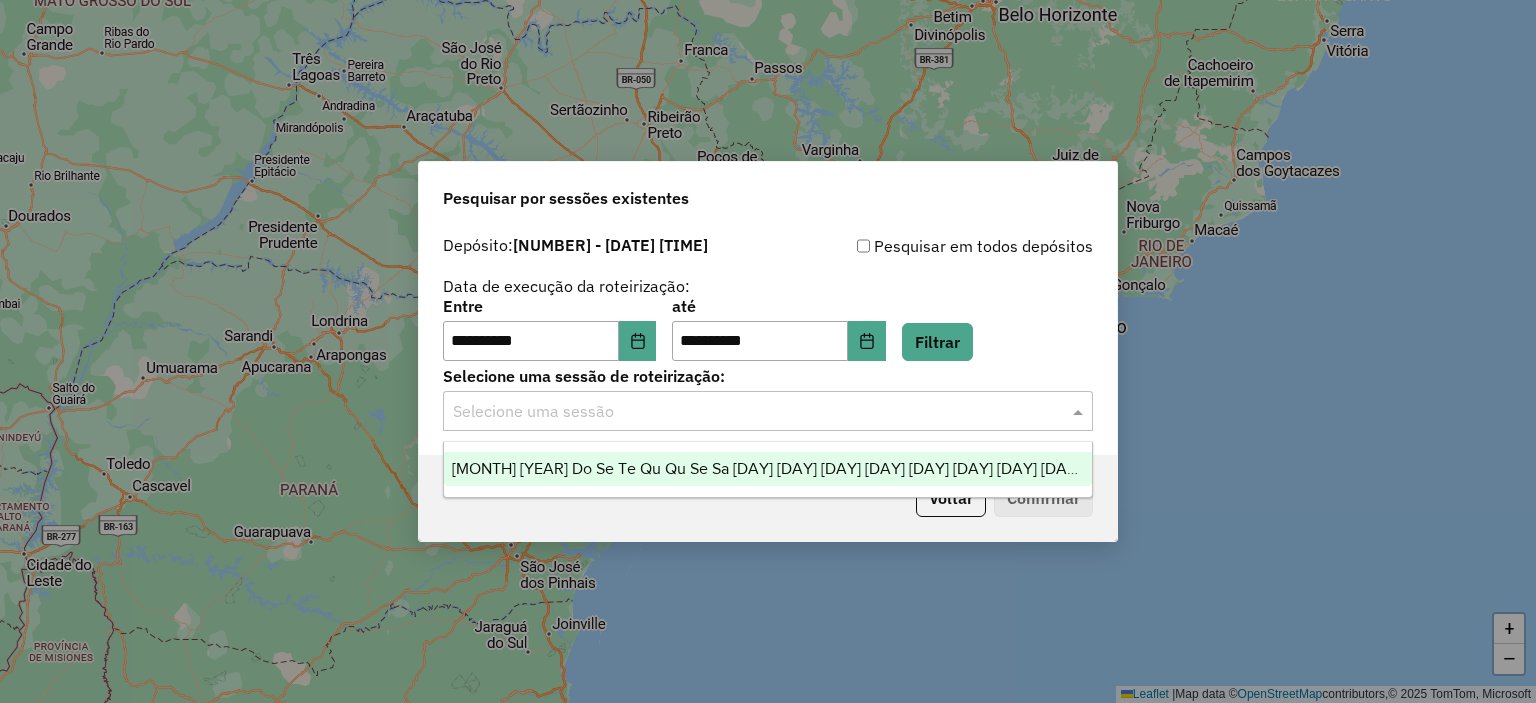 click at bounding box center (748, 412) 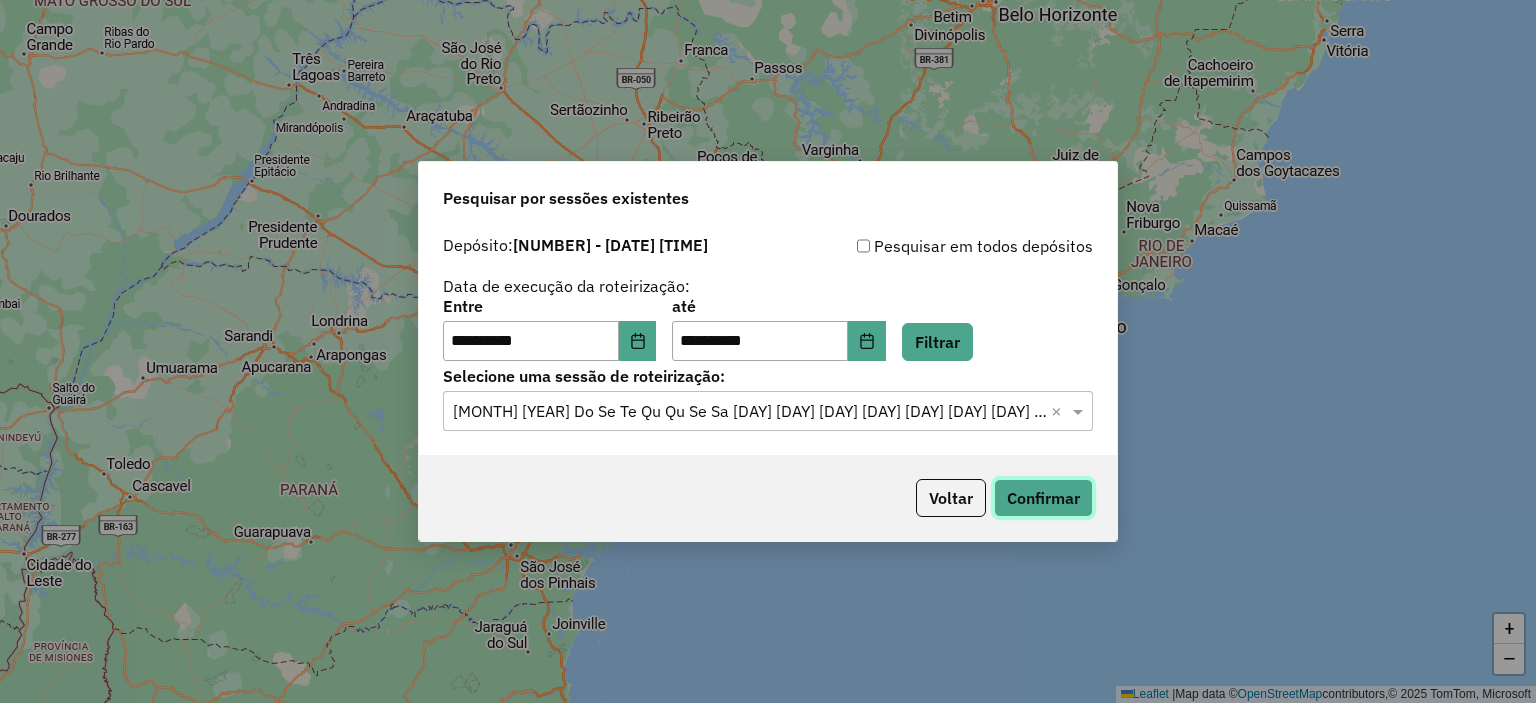 click on "Confirmar" at bounding box center [1043, 498] 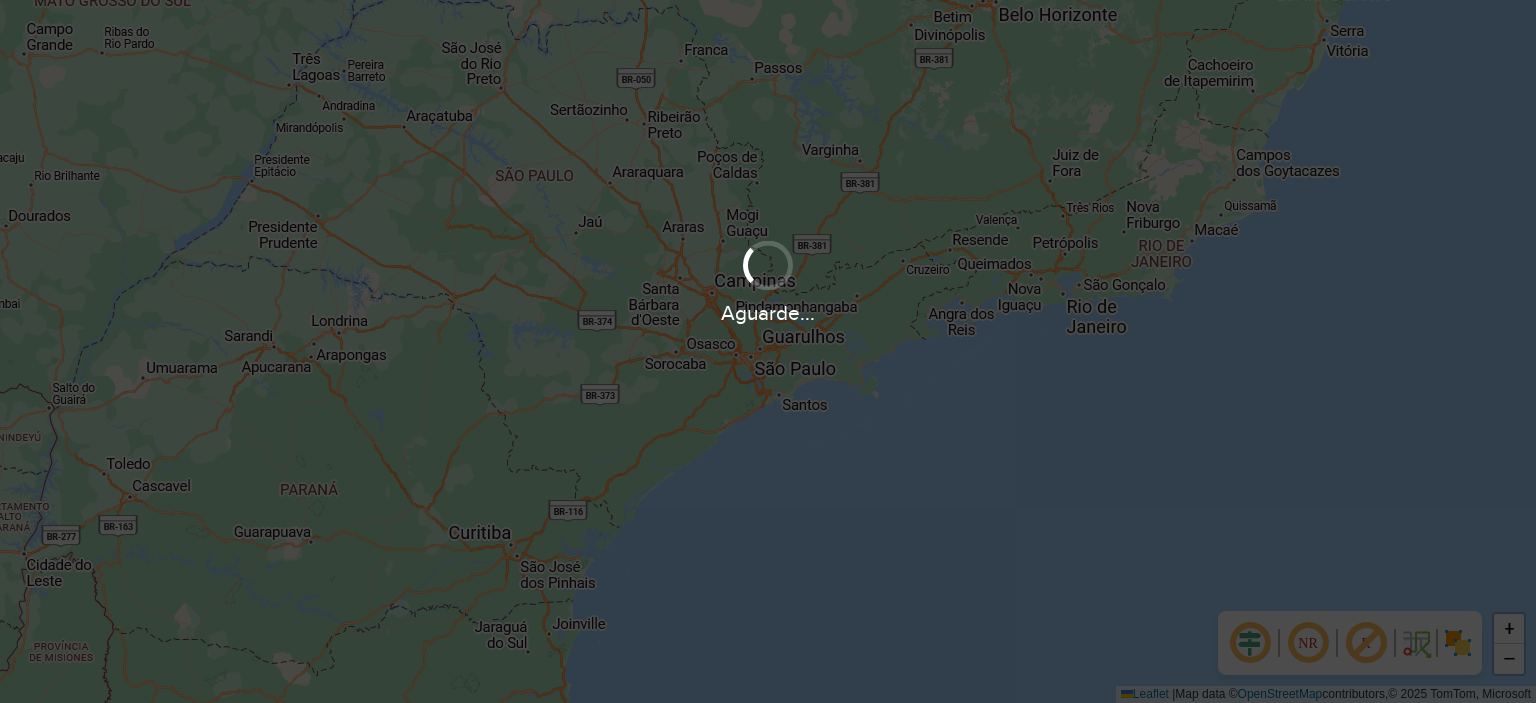 scroll, scrollTop: 0, scrollLeft: 0, axis: both 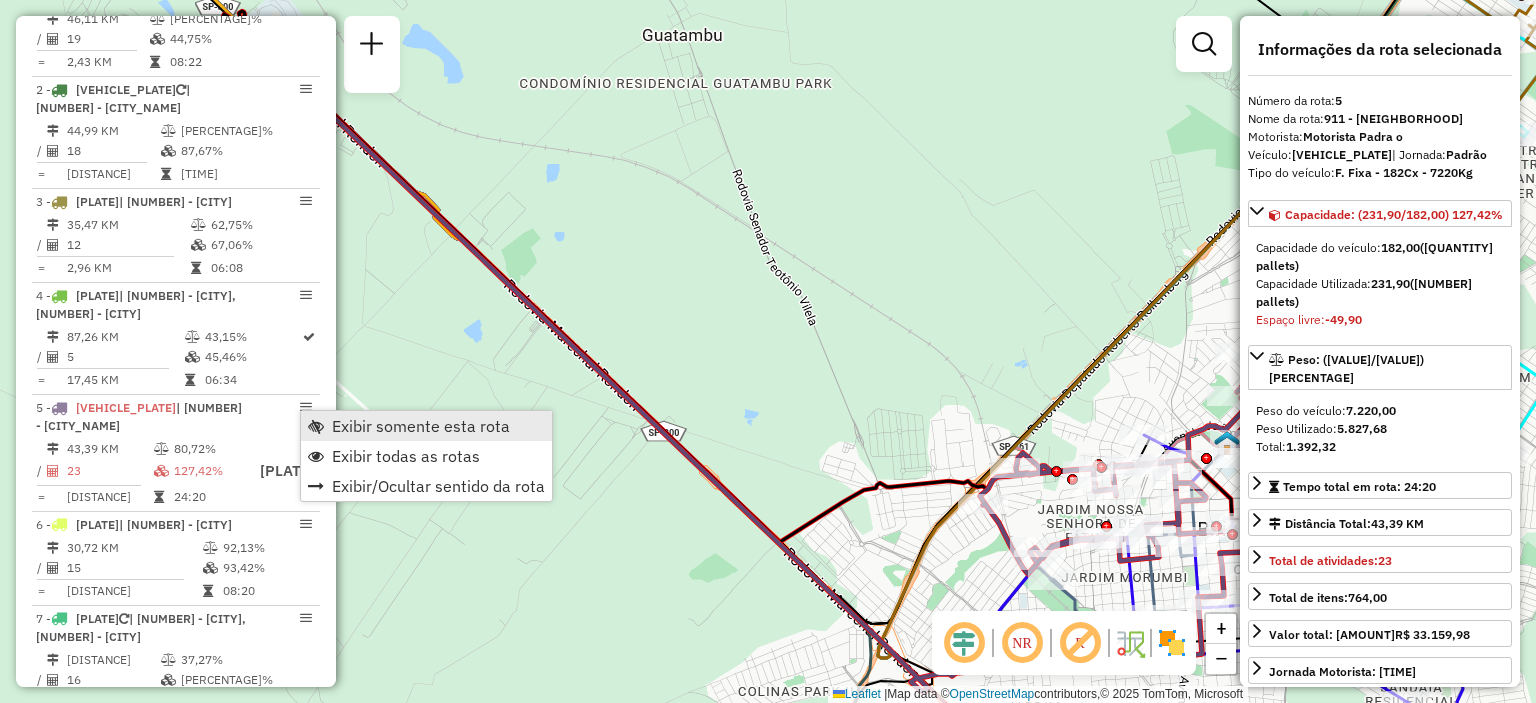 click on "Exibir somente esta rota" at bounding box center (421, 426) 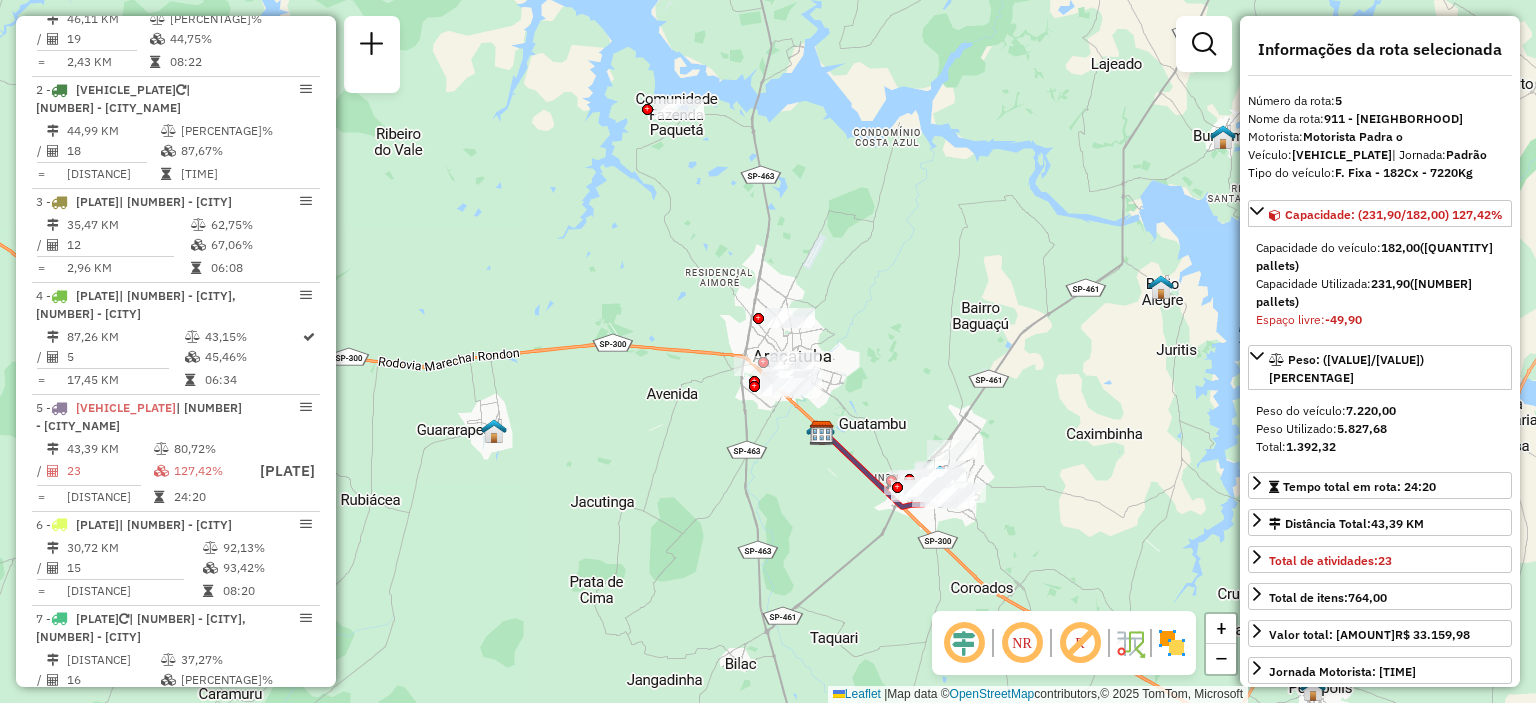 click at bounding box center [964, 643] 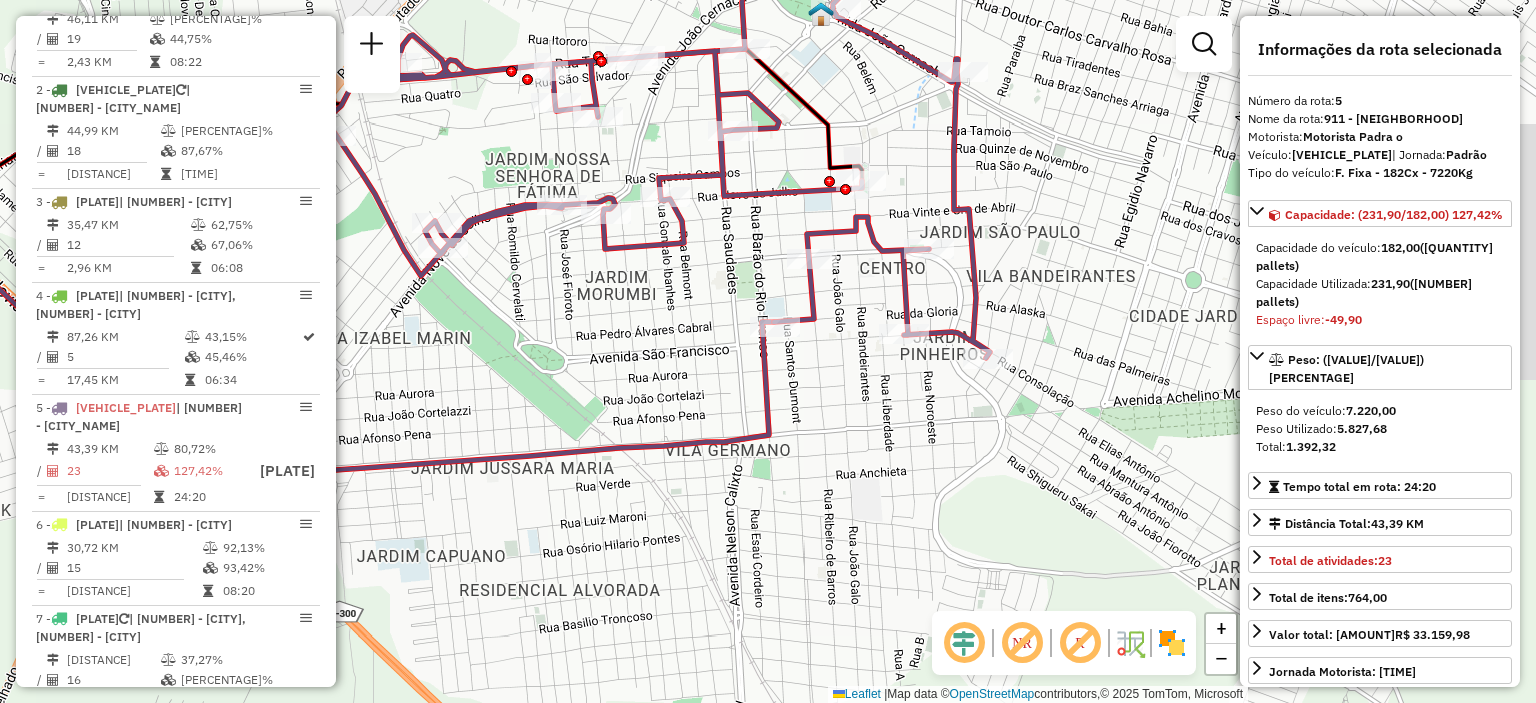 click at bounding box center [1130, 643] 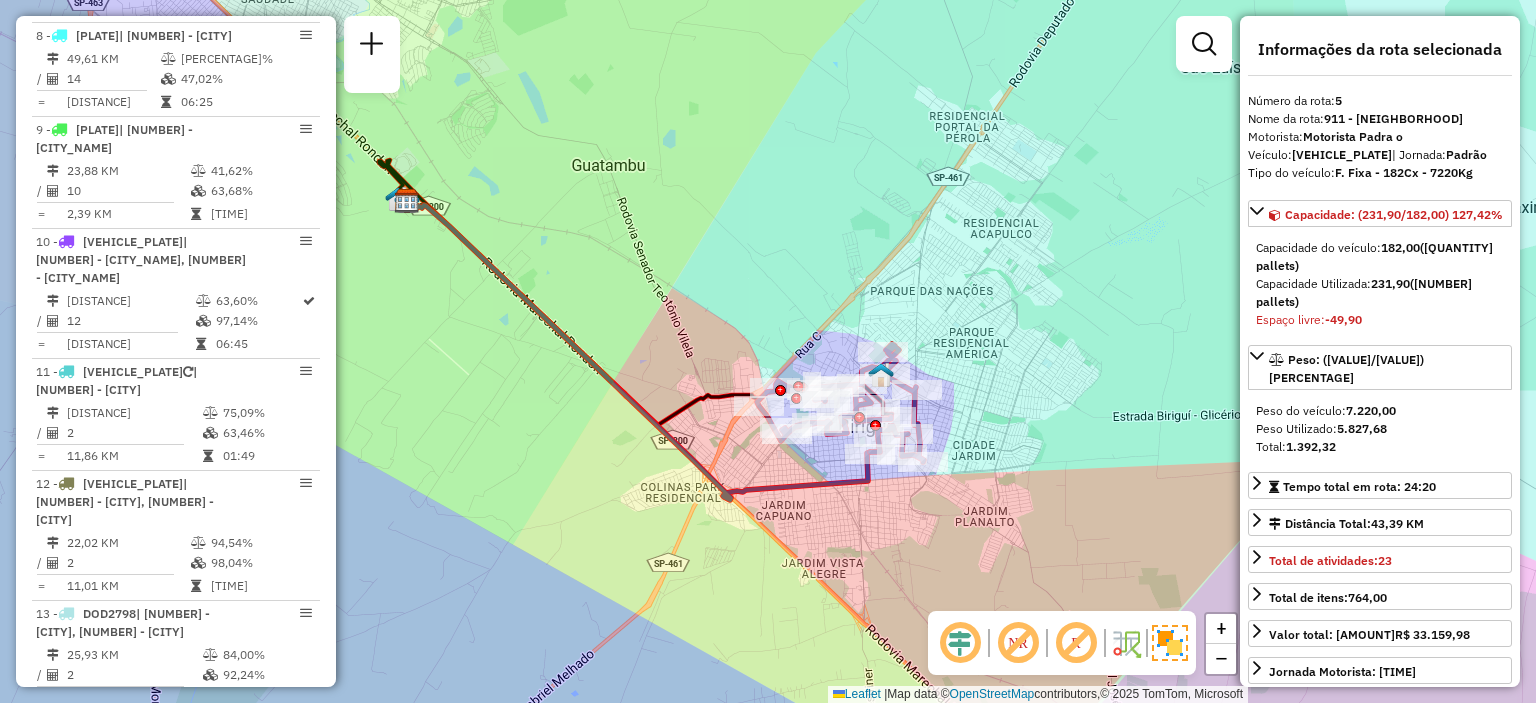 scroll, scrollTop: 1567, scrollLeft: 0, axis: vertical 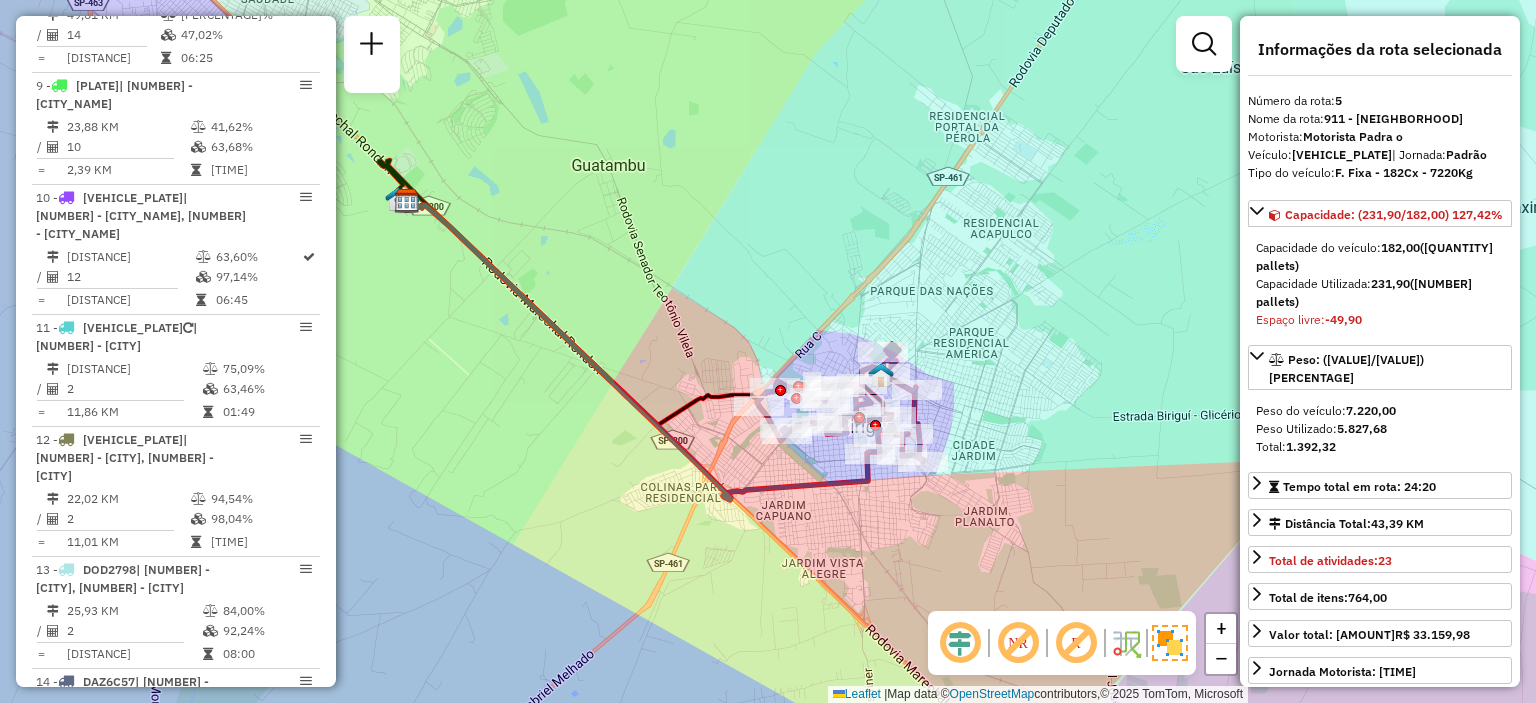 click on "[NUMBER] - [VEHICLE_PLATE] | [NUMBER] - [CITY_NAME], [NUMBER] - [CITY_NAME]" at bounding box center [142, 458] 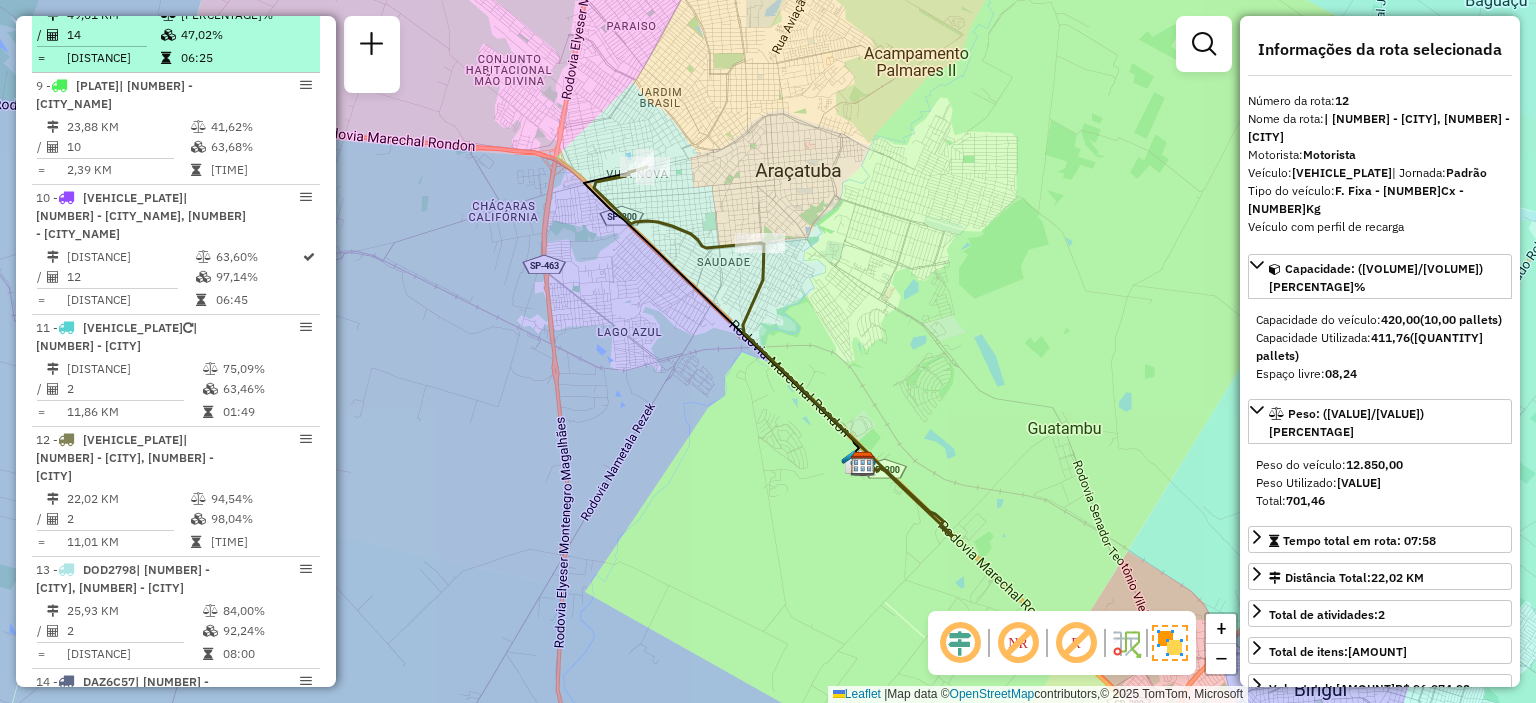 click at bounding box center (168, 35) 